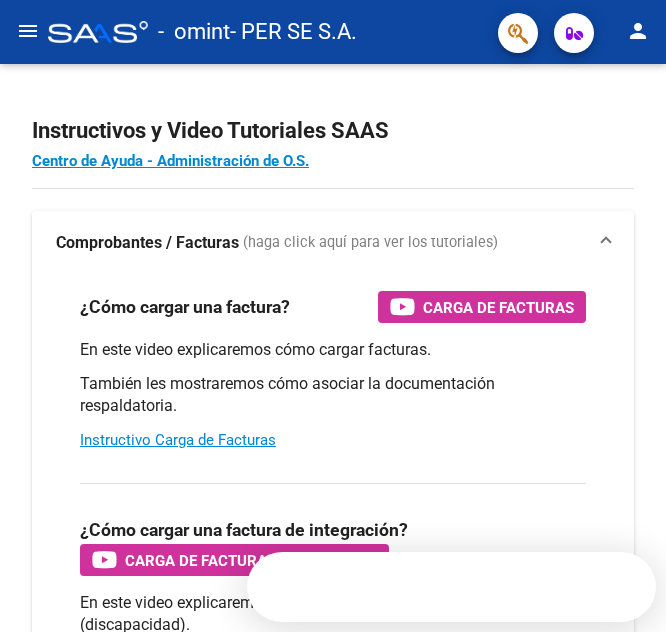 scroll, scrollTop: 0, scrollLeft: 0, axis: both 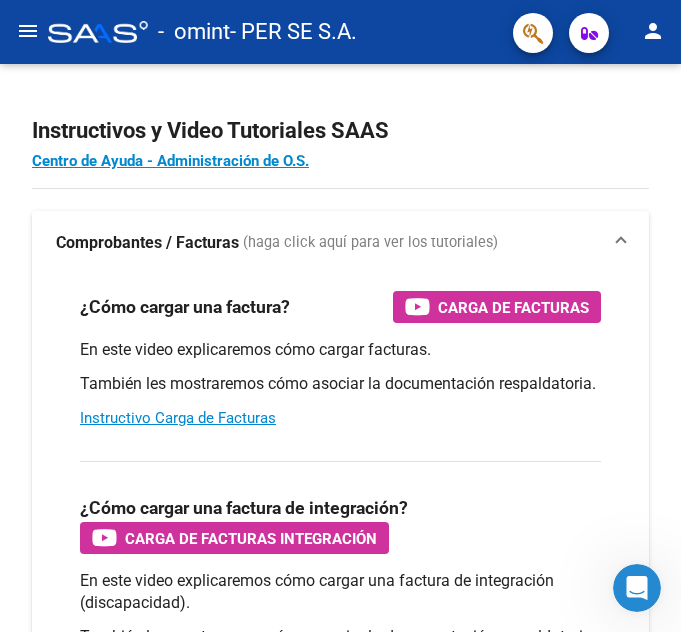 click on "menu" 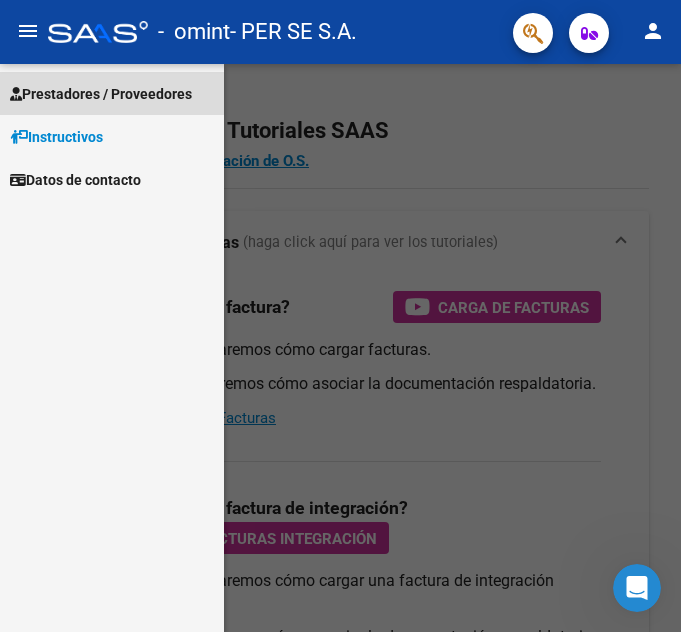 click on "Prestadores / Proveedores" at bounding box center [101, 94] 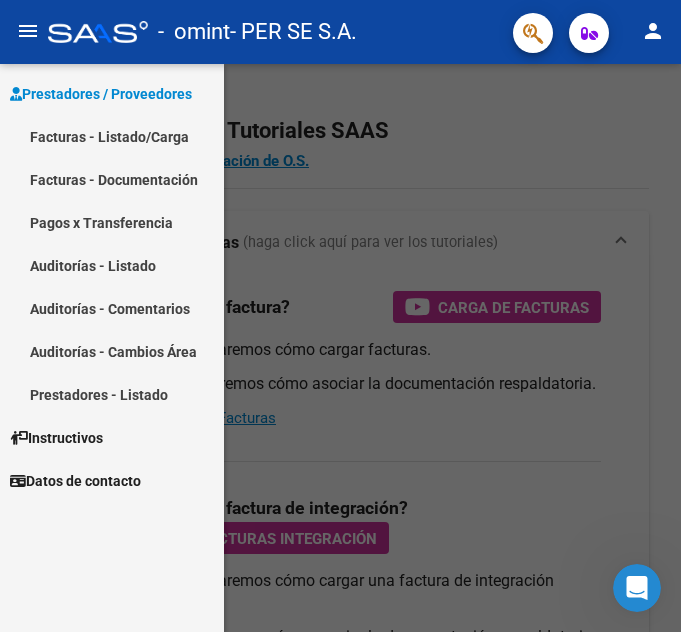 click on "Facturas - Listado/Carga" at bounding box center (112, 136) 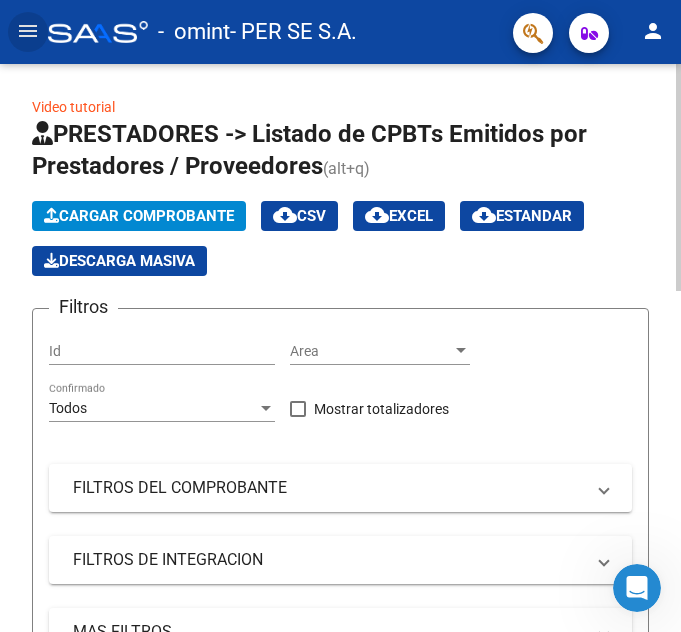 click on "Cargar Comprobante" 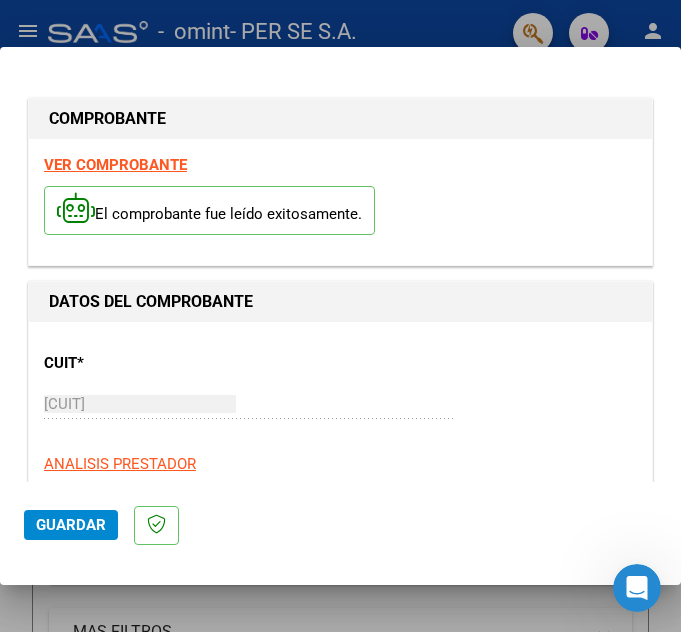 scroll, scrollTop: 580, scrollLeft: 0, axis: vertical 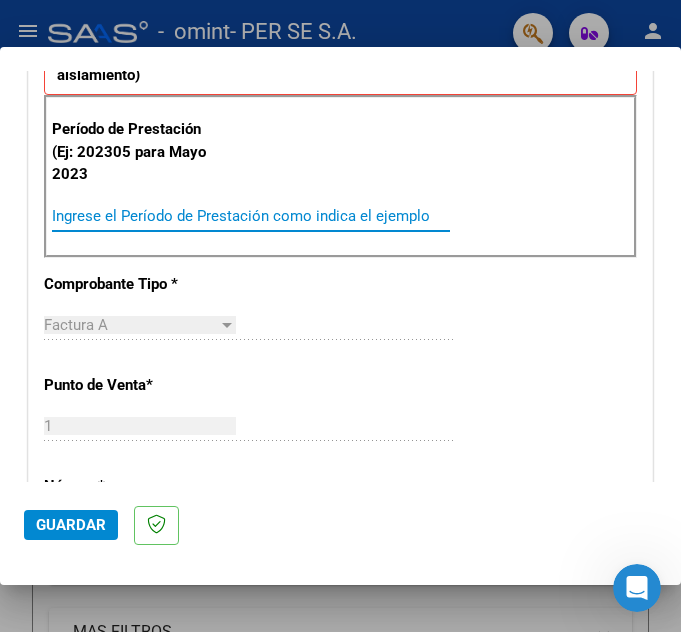 click on "Ingrese el Período de Prestación como indica el ejemplo" at bounding box center (145, 216) 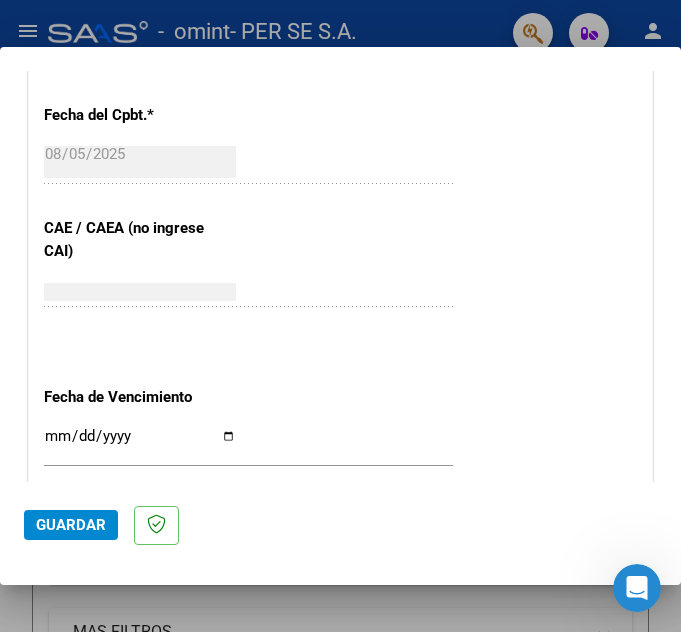 scroll, scrollTop: 1320, scrollLeft: 0, axis: vertical 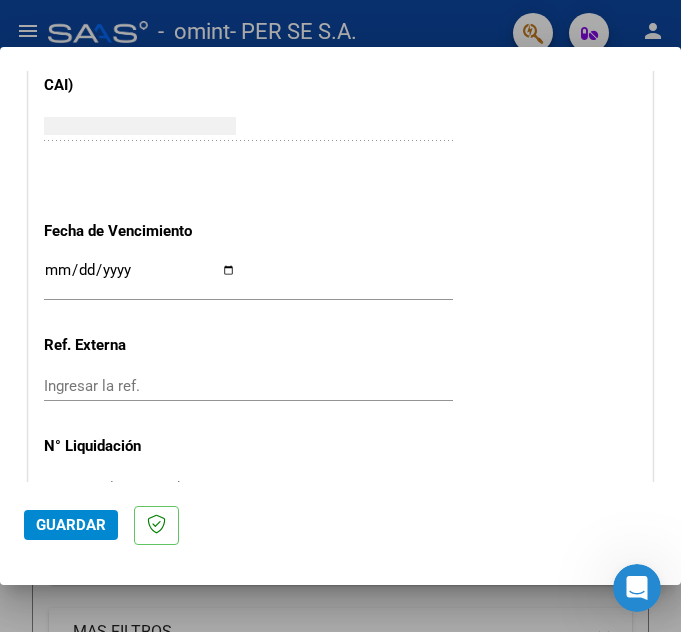 type on "202507" 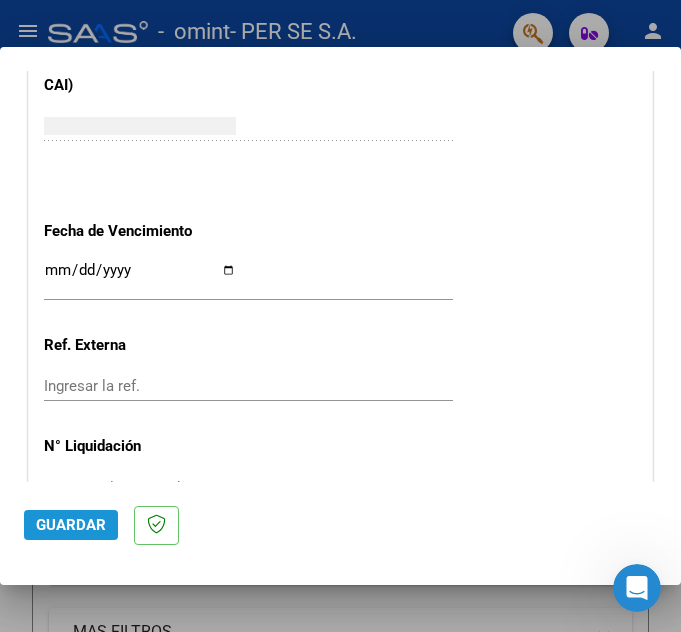 click on "Guardar" 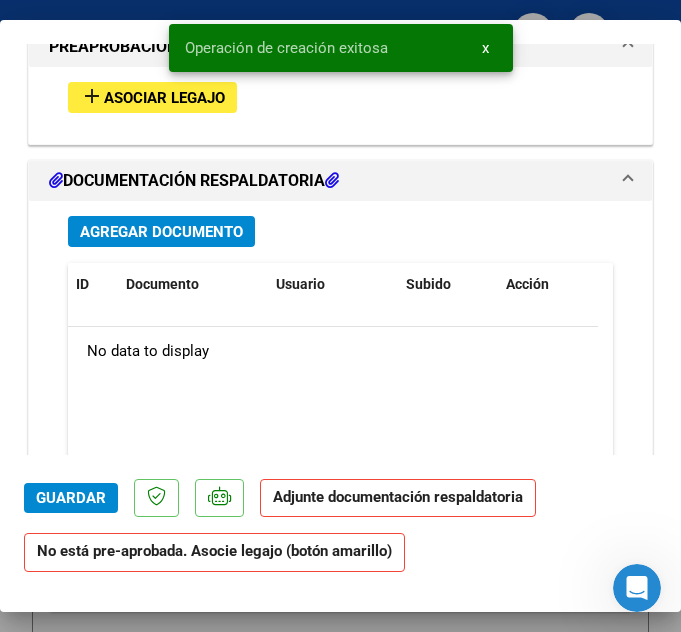 scroll, scrollTop: 1802, scrollLeft: 0, axis: vertical 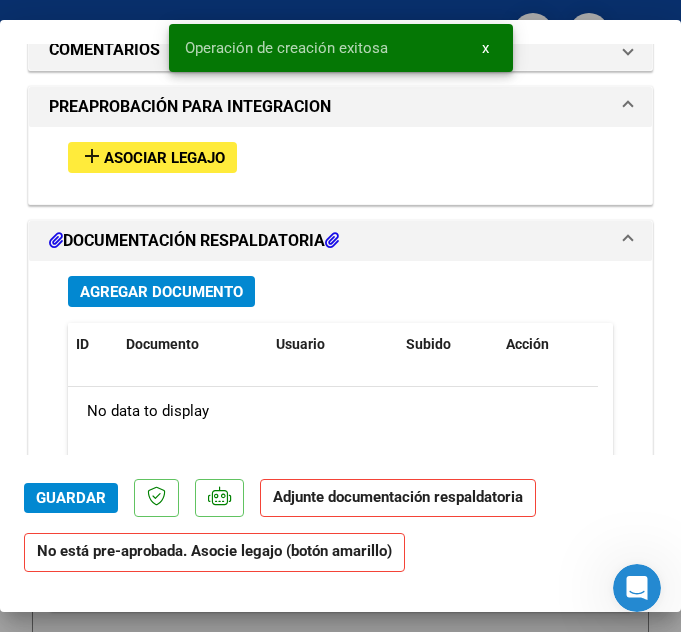 click on "Asociar Legajo" at bounding box center (164, 158) 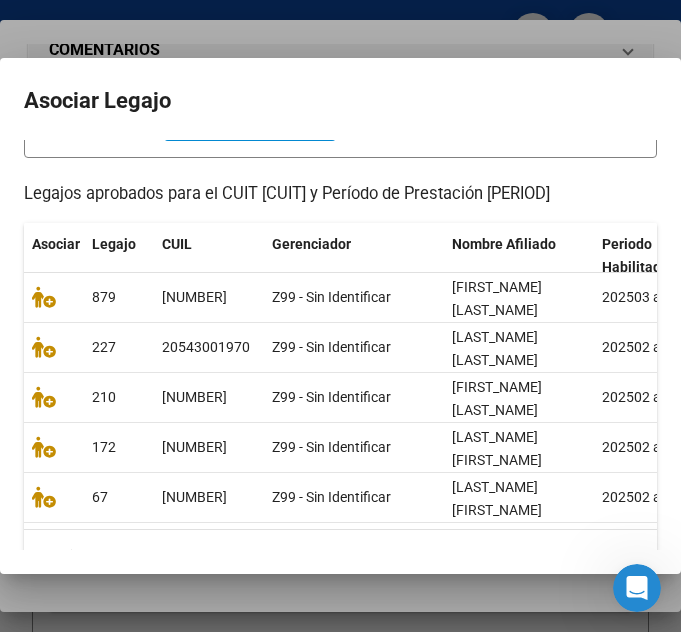 scroll, scrollTop: 213, scrollLeft: 0, axis: vertical 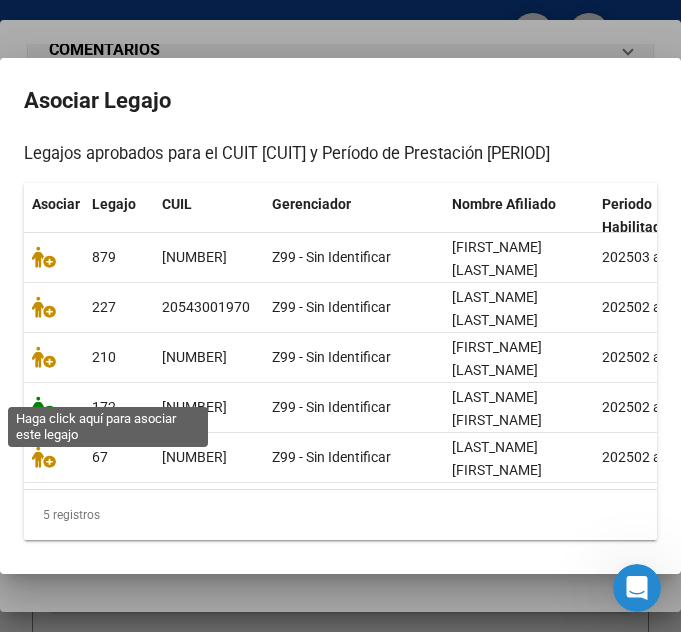 click 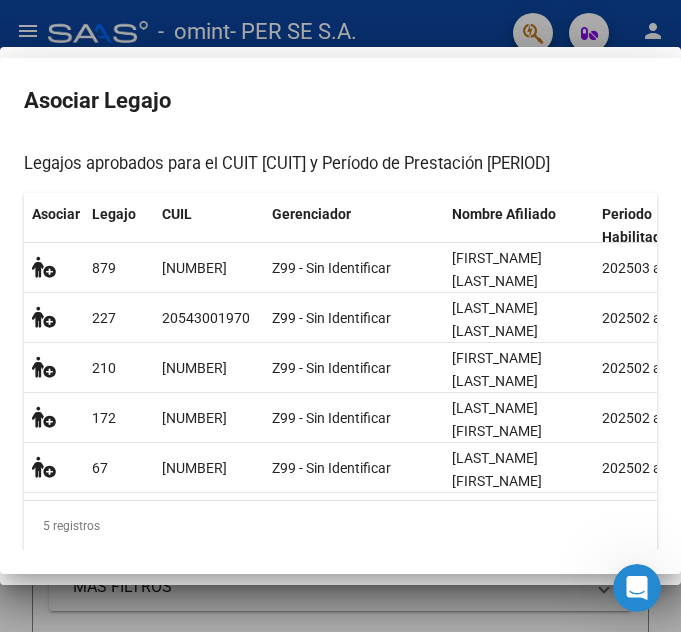scroll, scrollTop: 1877, scrollLeft: 0, axis: vertical 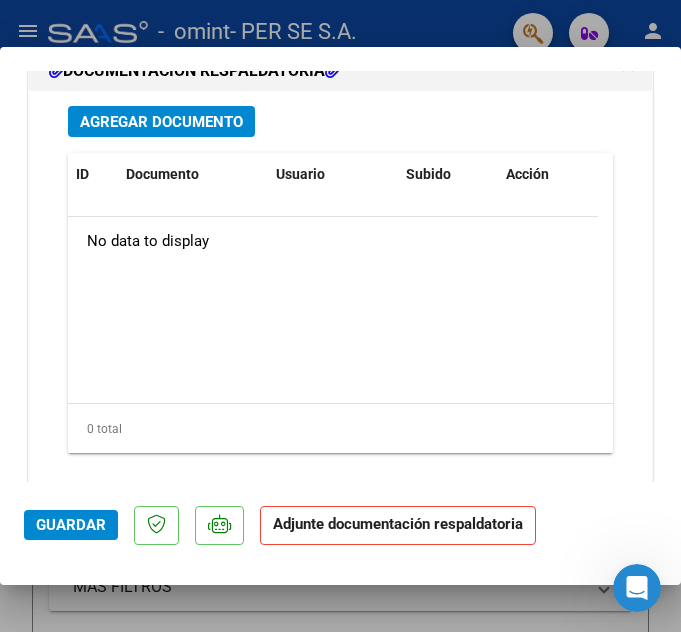 click on "Agregar Documento" at bounding box center [161, 122] 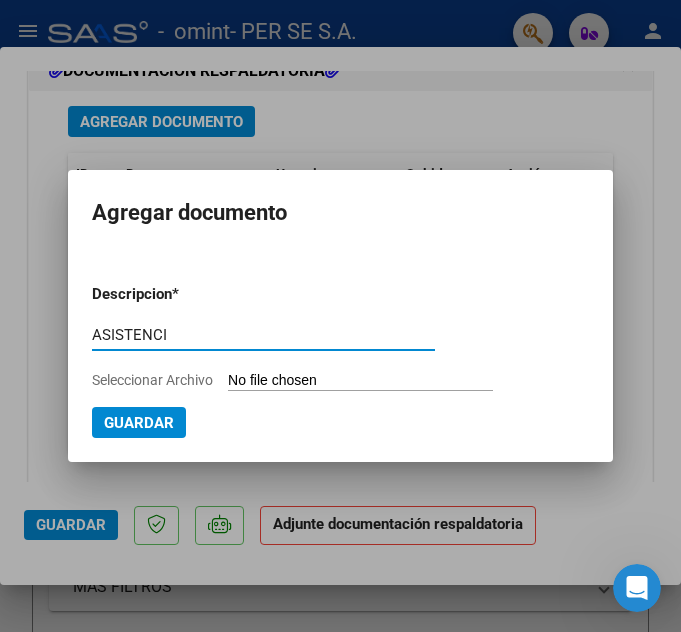 type on "ASISTENCIA" 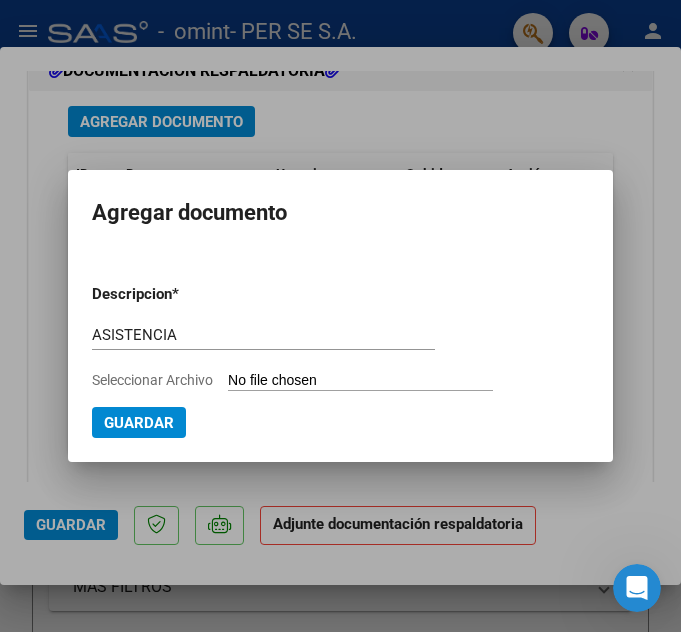 drag, startPoint x: 238, startPoint y: 369, endPoint x: 7, endPoint y: 234, distance: 267.5556 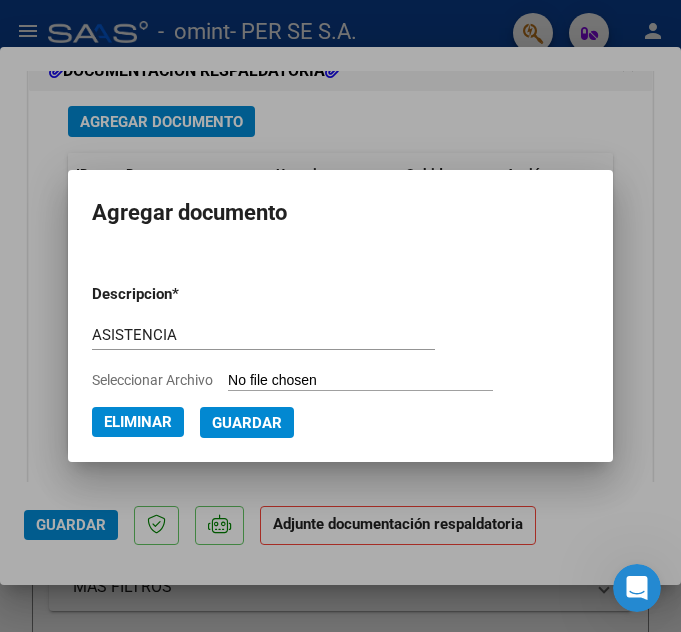 click on "Guardar" at bounding box center [247, 423] 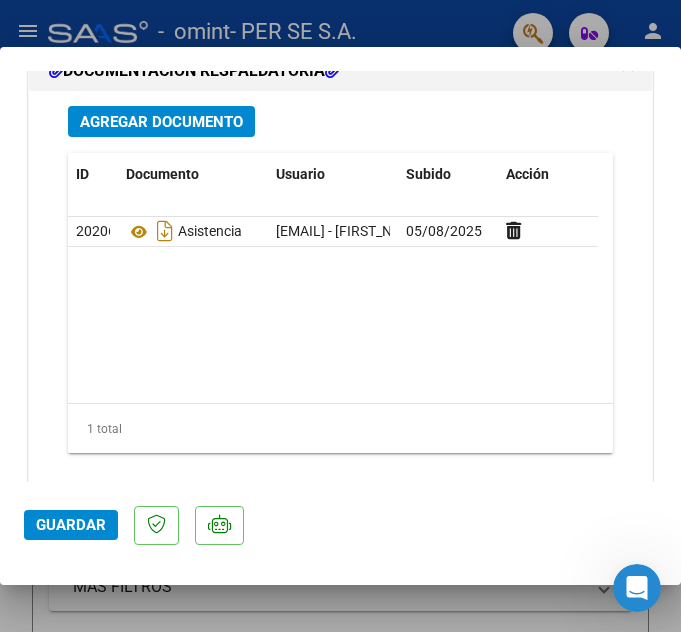 click on "Guardar" 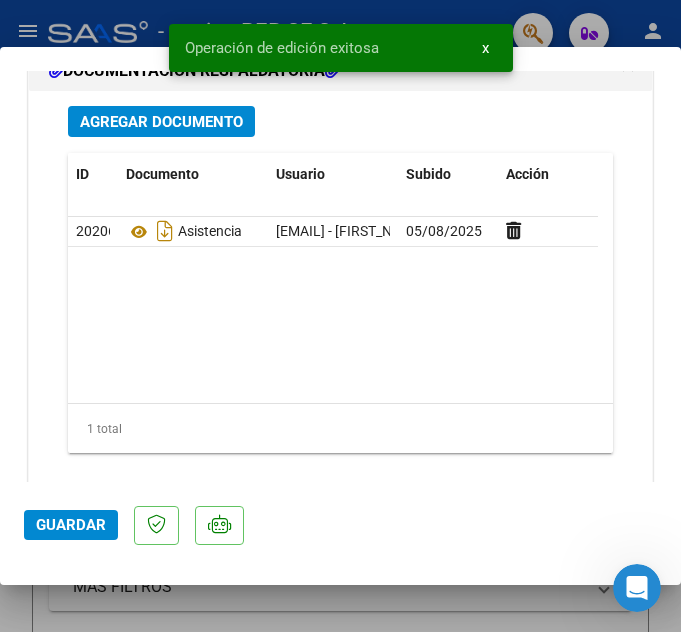 click at bounding box center (340, 316) 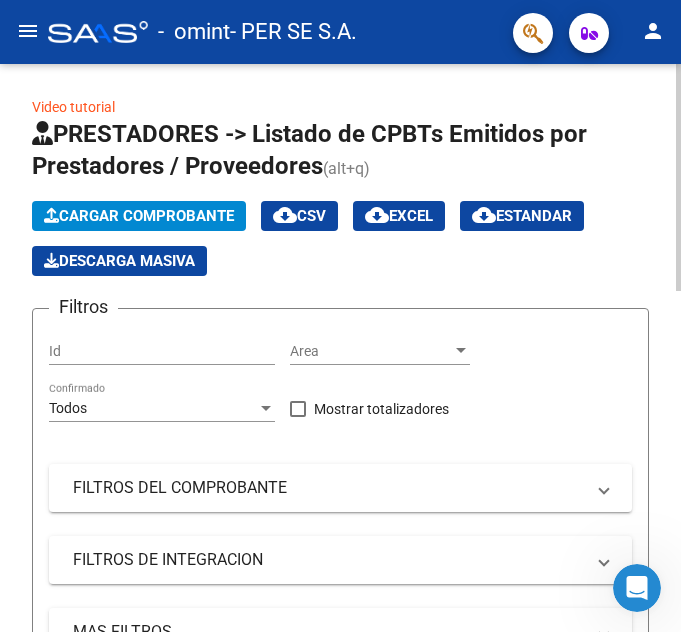click on "Cargar Comprobante" 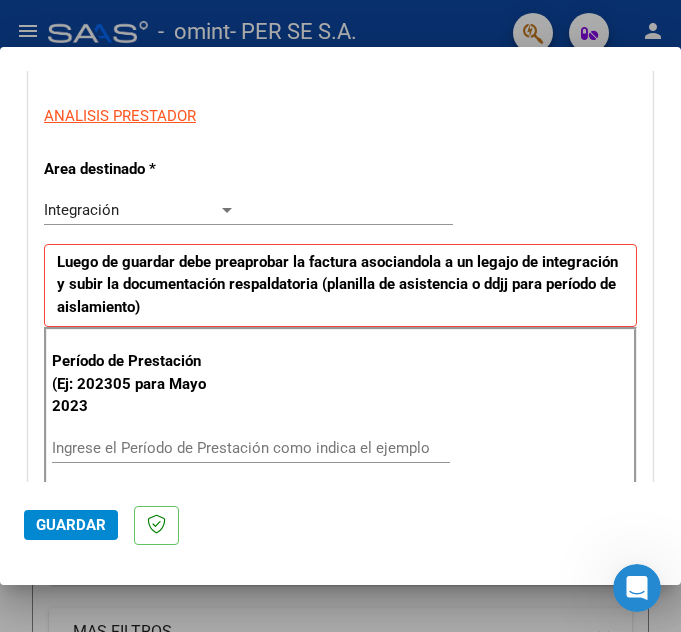 scroll, scrollTop: 343, scrollLeft: 0, axis: vertical 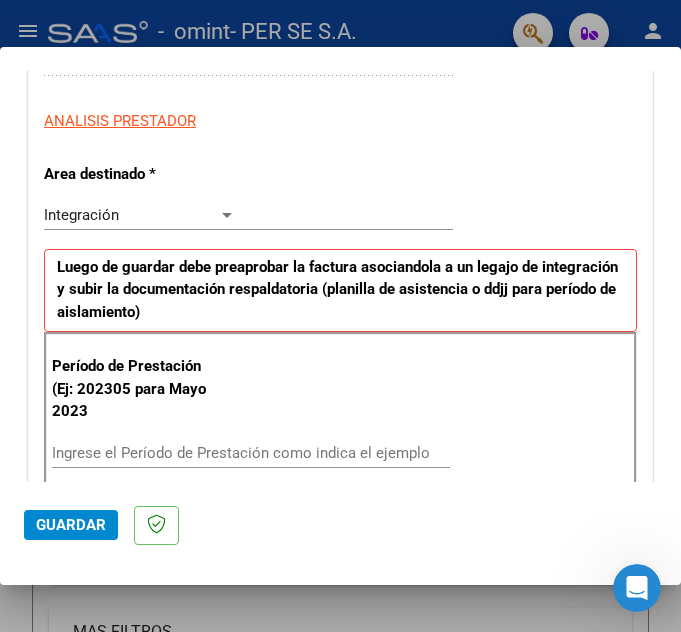 click on "Período de Prestación (Ej: 202305 para Mayo 2023    Ingrese el Período de Prestación como indica el ejemplo" at bounding box center [340, 413] 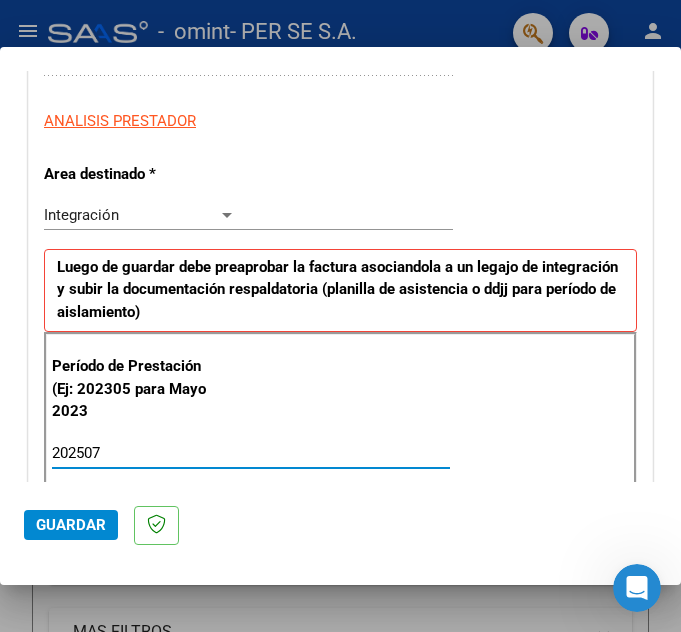 type on "202507" 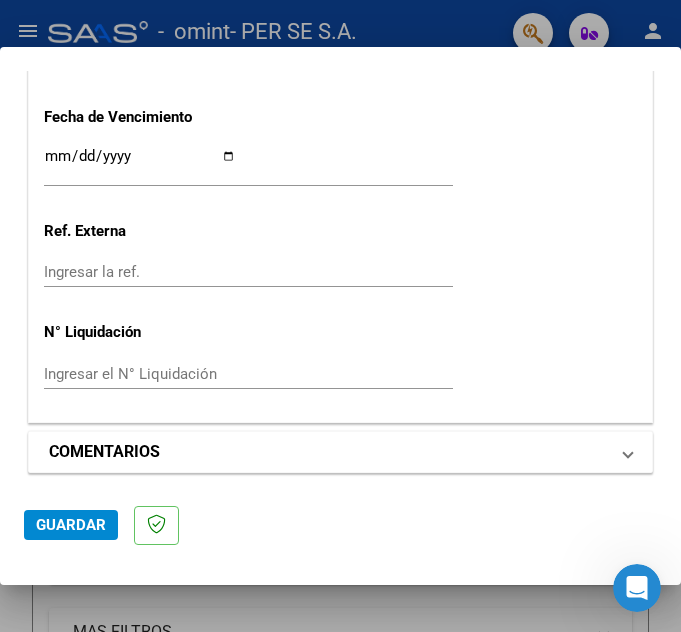 scroll, scrollTop: 1440, scrollLeft: 0, axis: vertical 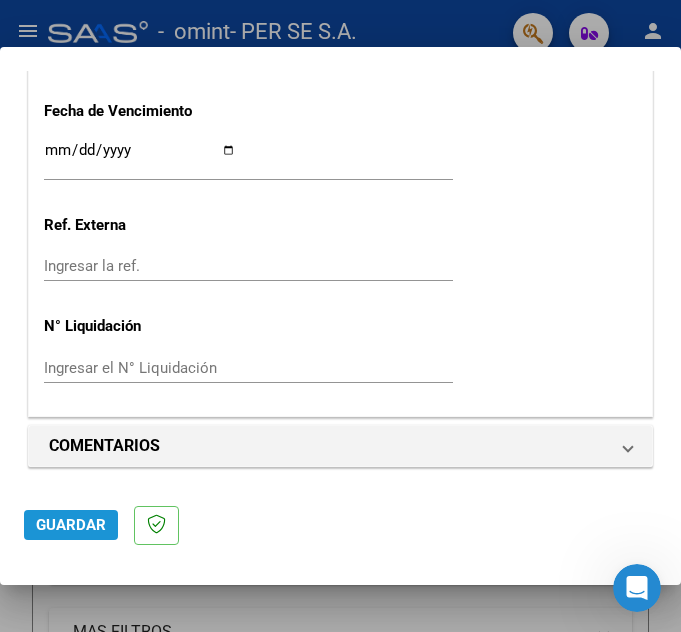 click on "Guardar" 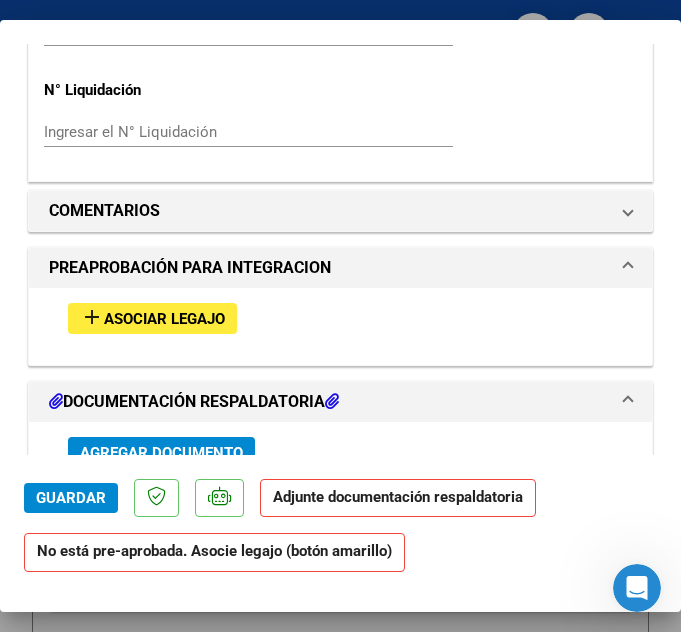 scroll, scrollTop: 1918, scrollLeft: 0, axis: vertical 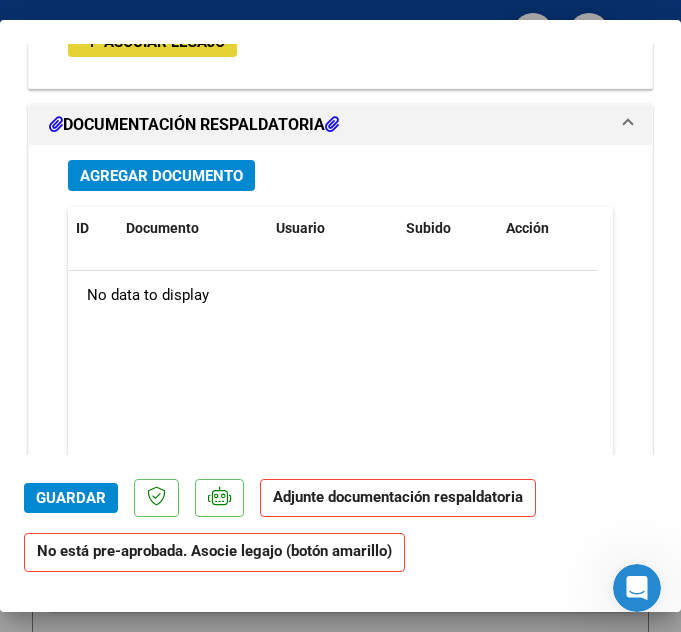 click on "add Asociar Legajo" at bounding box center [152, 41] 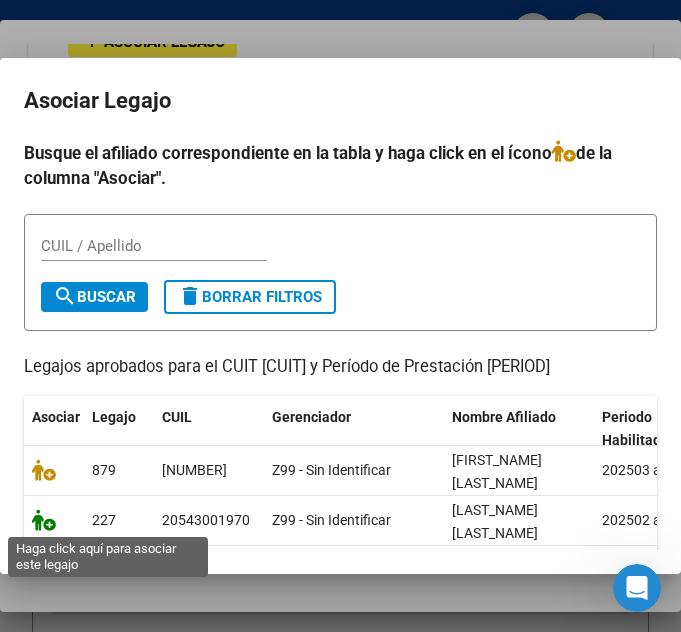 click 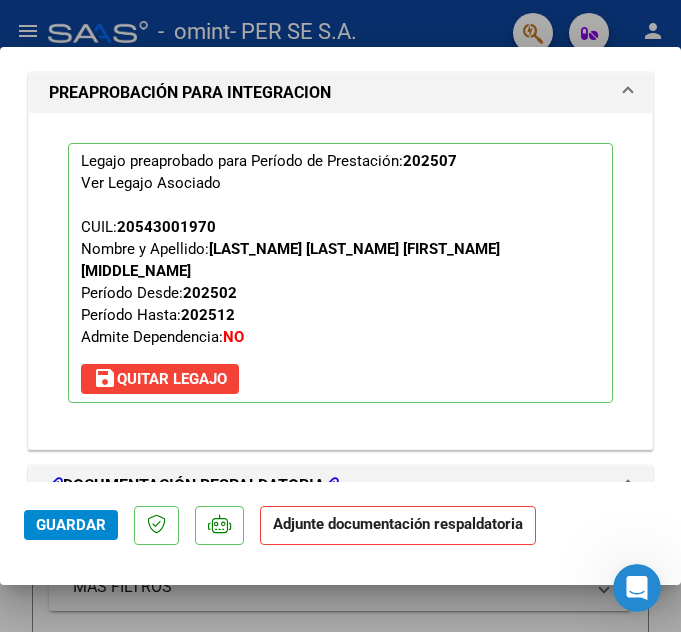 scroll, scrollTop: 1993, scrollLeft: 0, axis: vertical 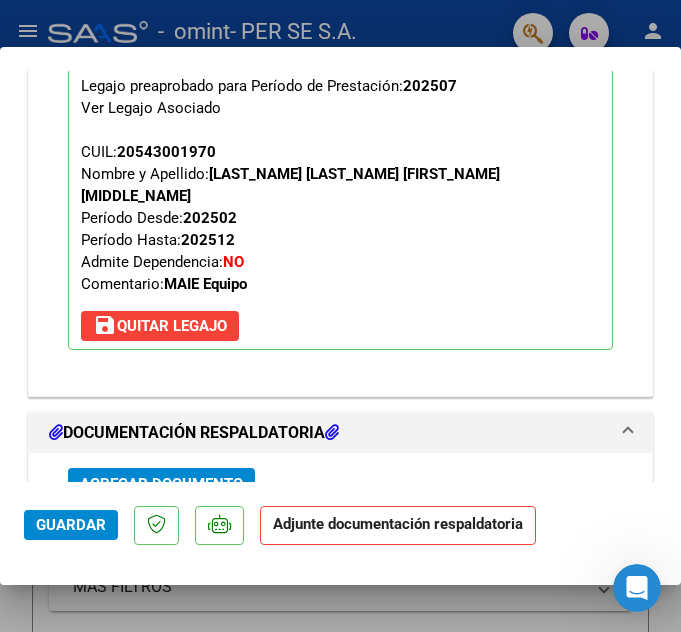 click on "Agregar Documento" at bounding box center (161, 484) 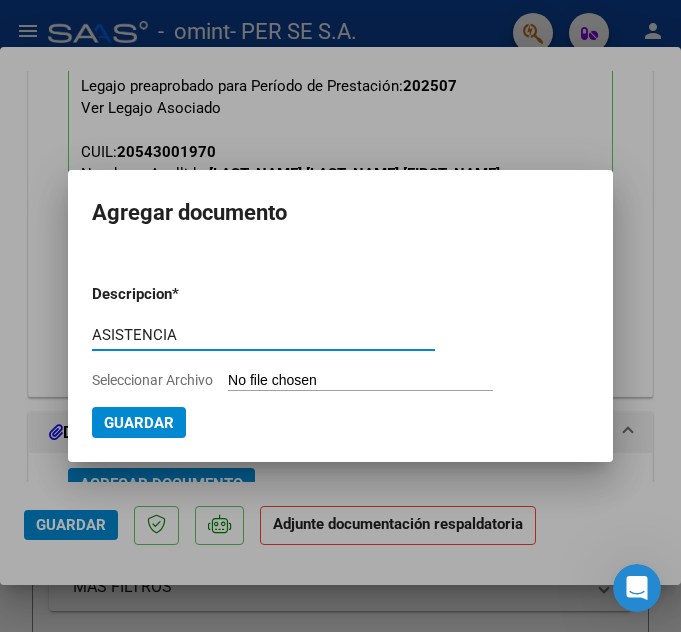 type on "ASISTENCIA" 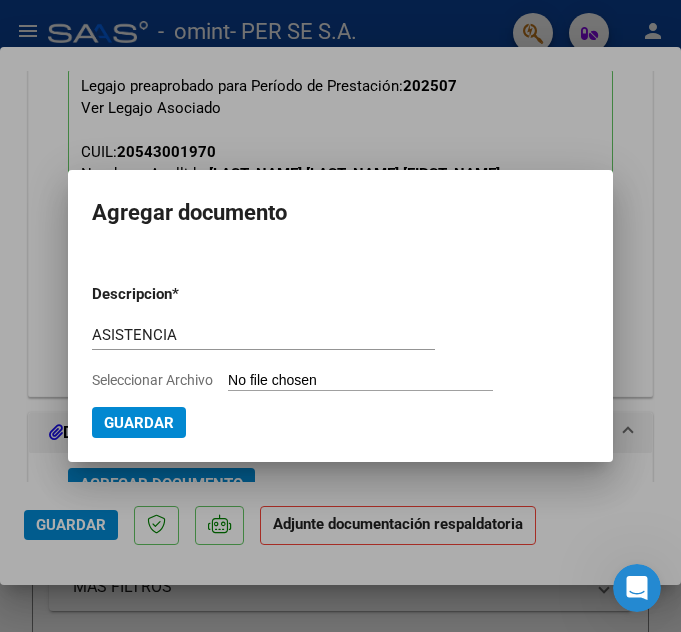 type on "C:\fakepath\[LAST_NAME] [LAST_NAME] [FIRST_NAME] [DATE].pdf" 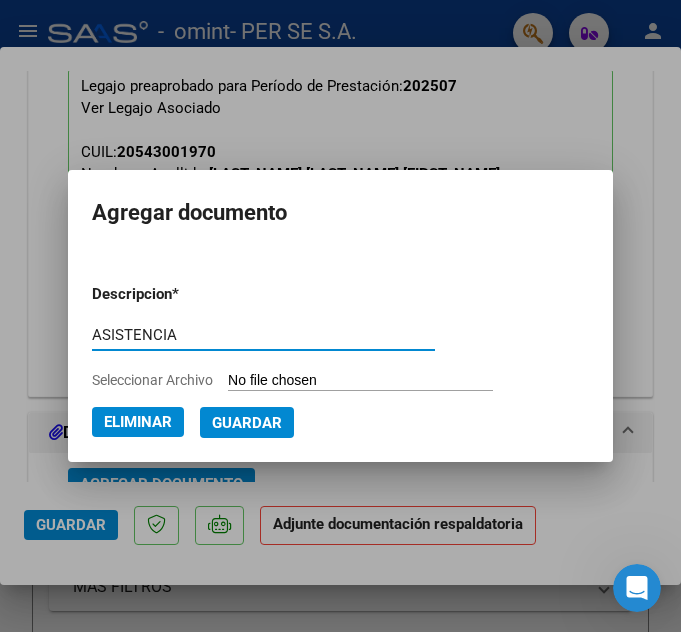 click on "Guardar" at bounding box center (247, 423) 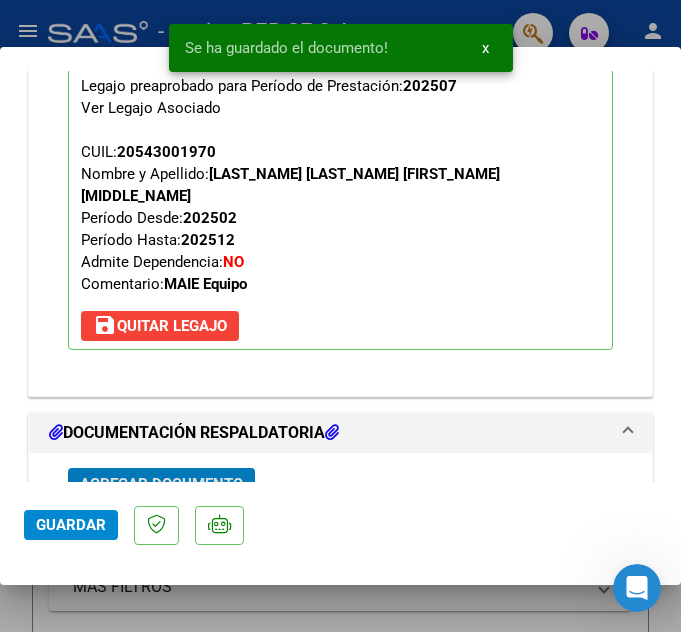 scroll, scrollTop: 2093, scrollLeft: 0, axis: vertical 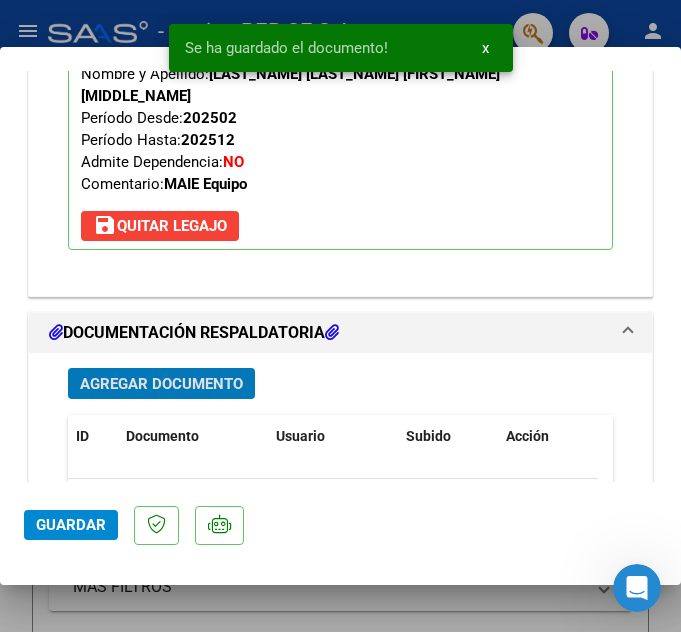 click on "Guardar" 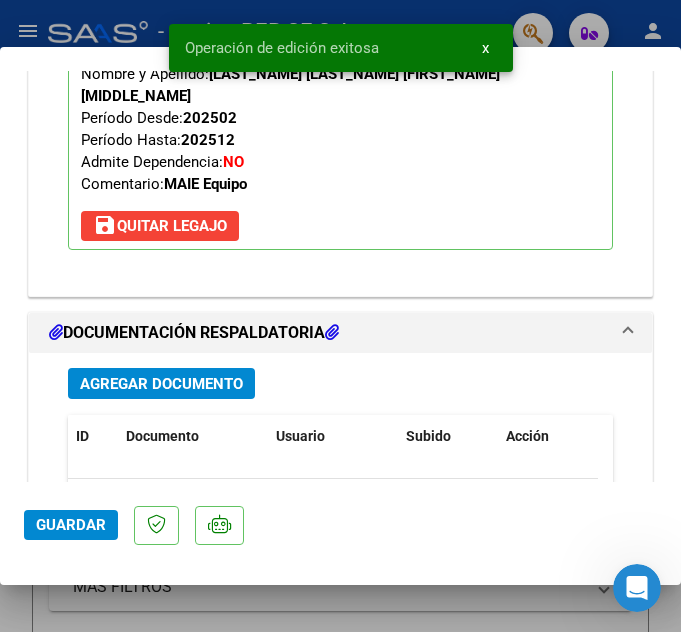 click at bounding box center [340, 316] 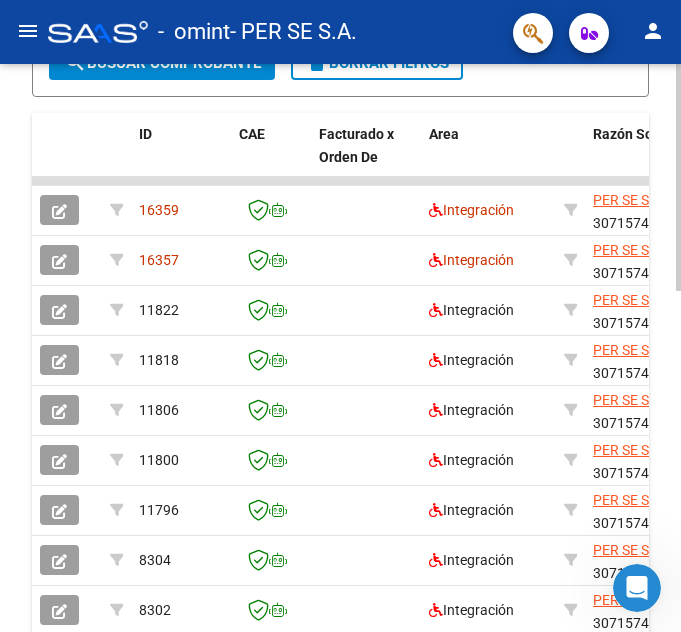 scroll, scrollTop: 633, scrollLeft: 0, axis: vertical 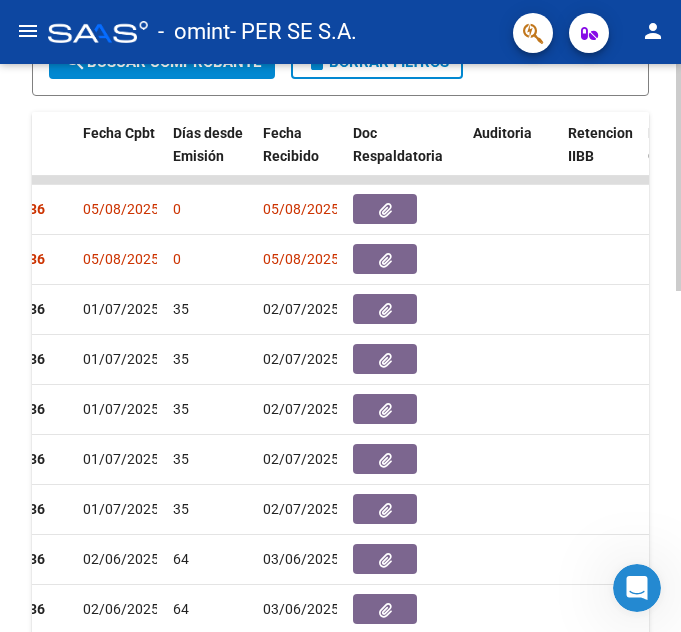click 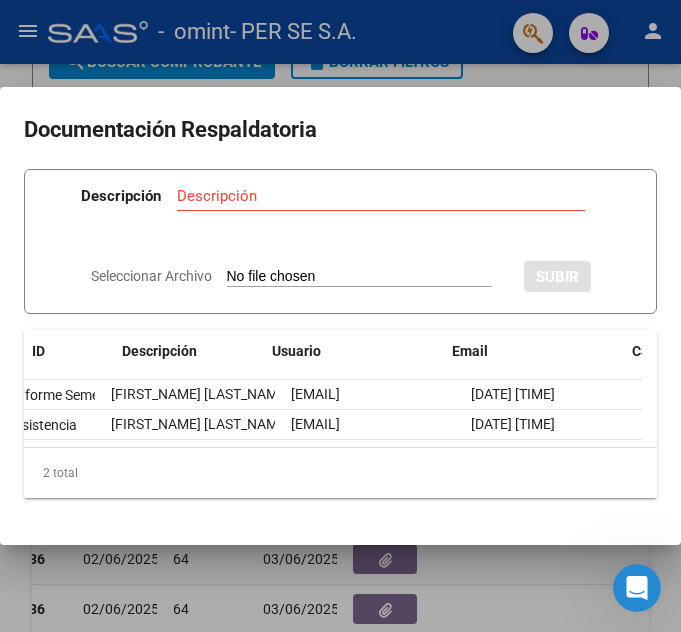 scroll, scrollTop: 0, scrollLeft: 170, axis: horizontal 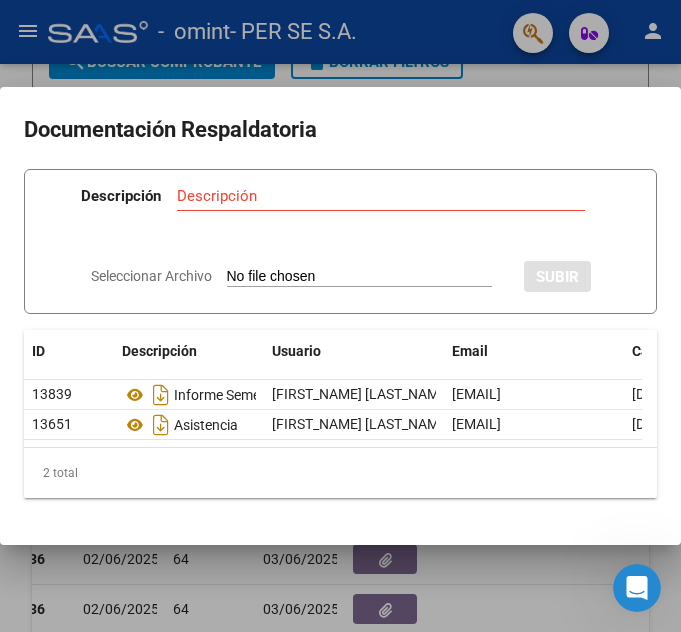 click at bounding box center (340, 316) 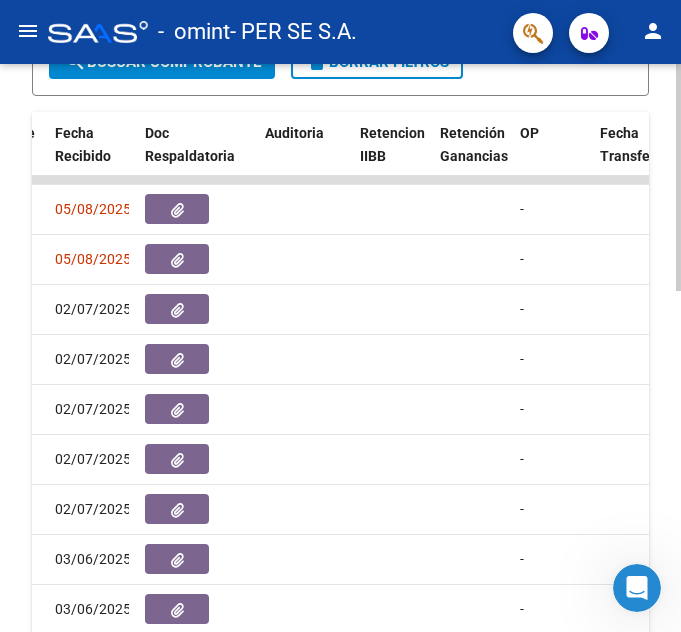 scroll, scrollTop: 0, scrollLeft: 1177, axis: horizontal 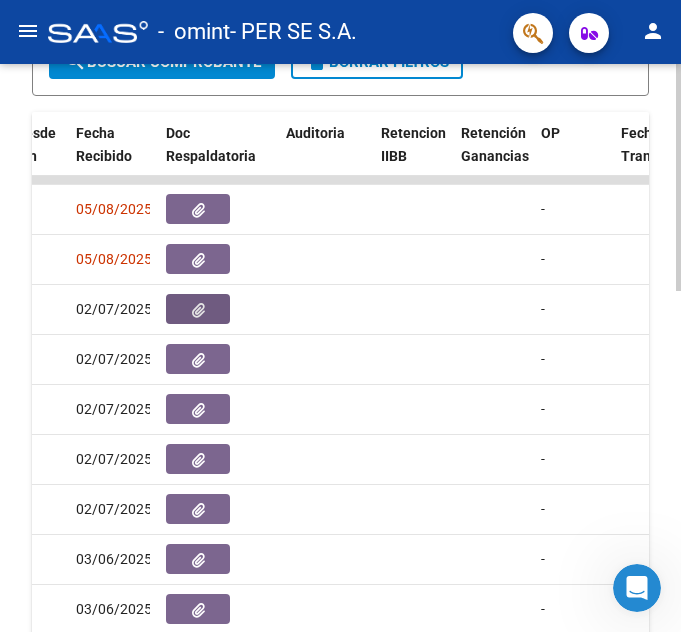 click 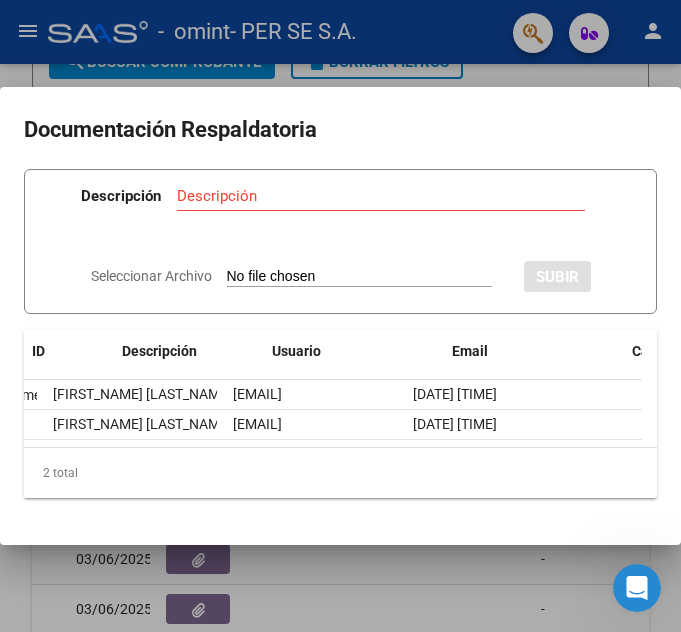 scroll, scrollTop: 0, scrollLeft: 0, axis: both 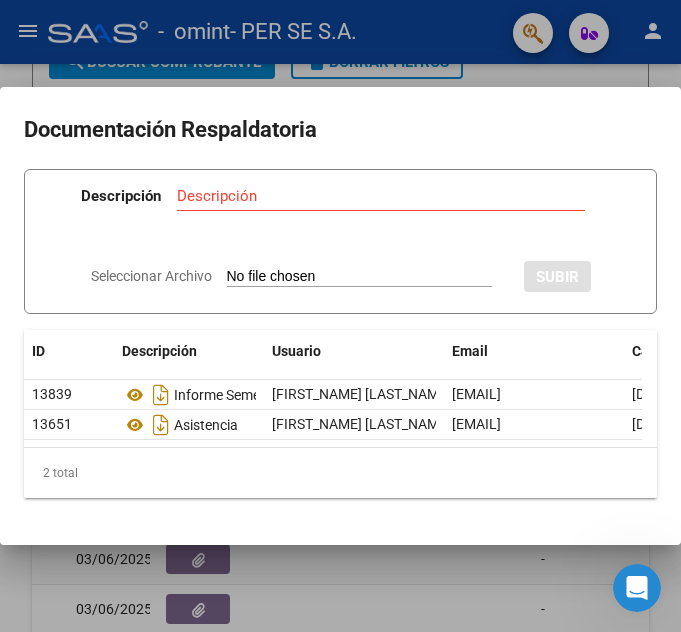 click at bounding box center [340, 316] 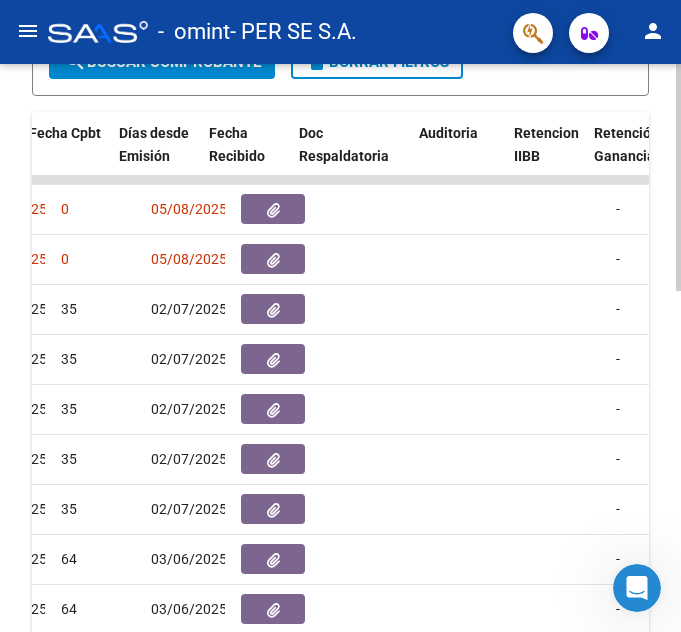 scroll, scrollTop: 0, scrollLeft: 1041, axis: horizontal 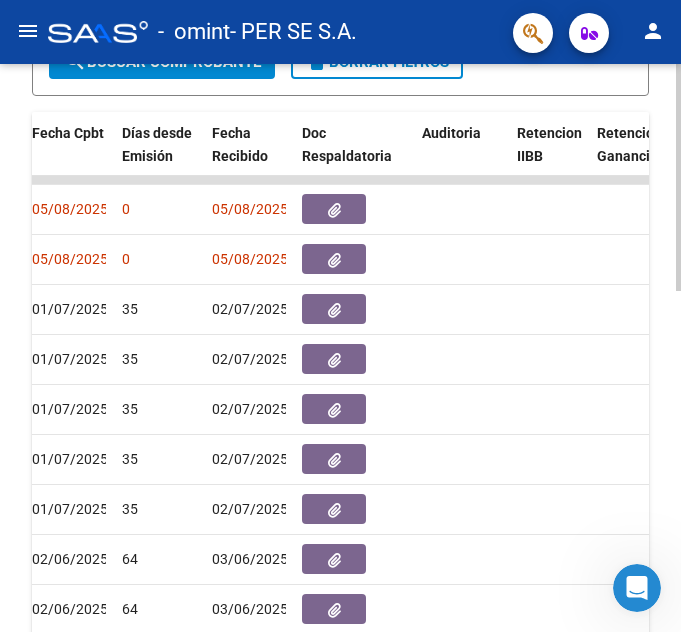 click 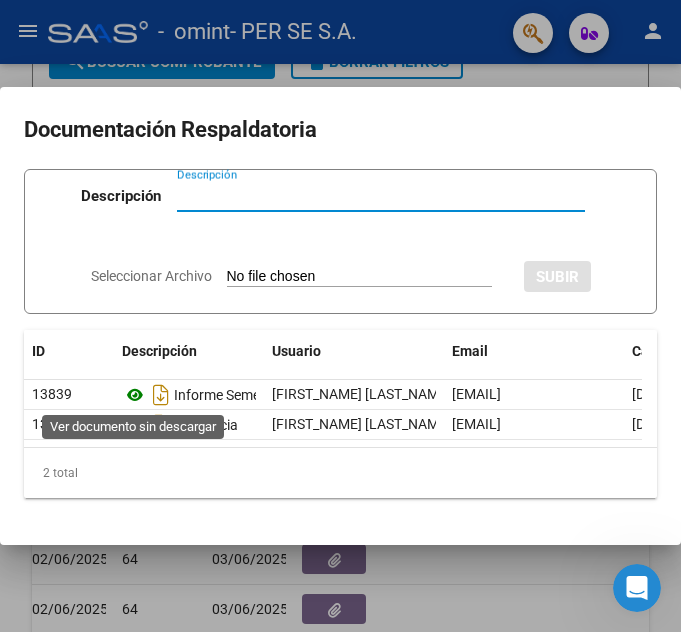 click 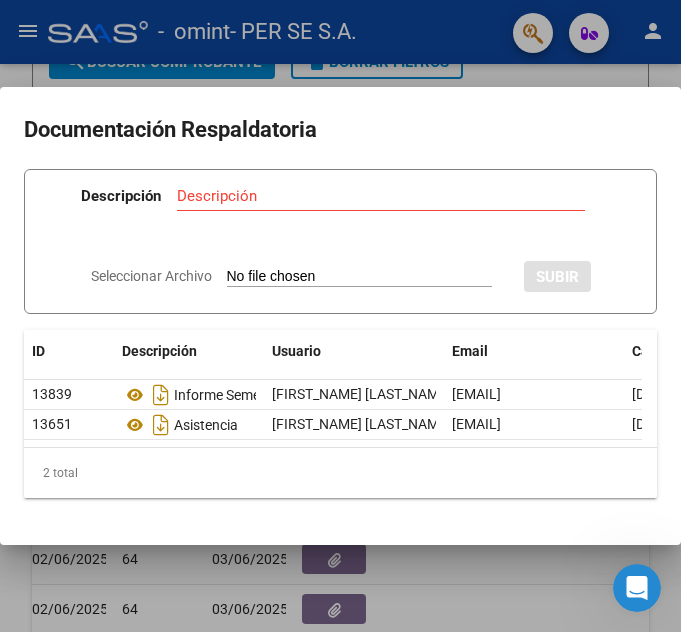 click at bounding box center (340, 316) 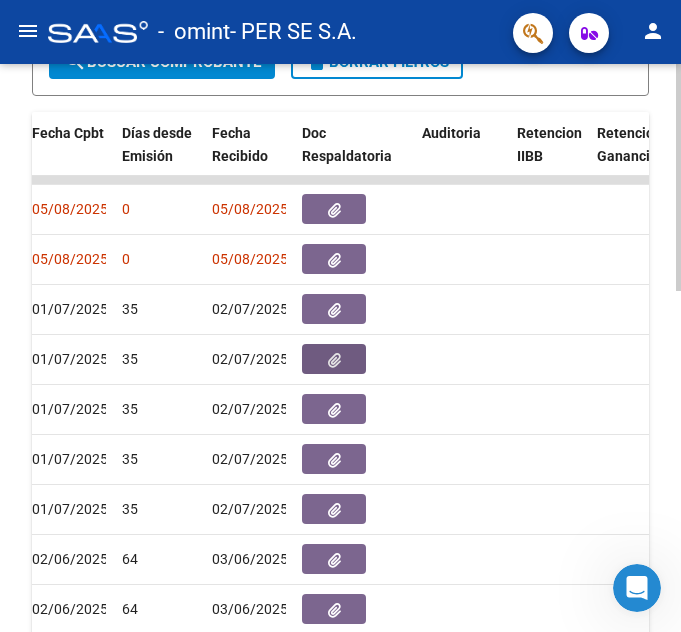 click 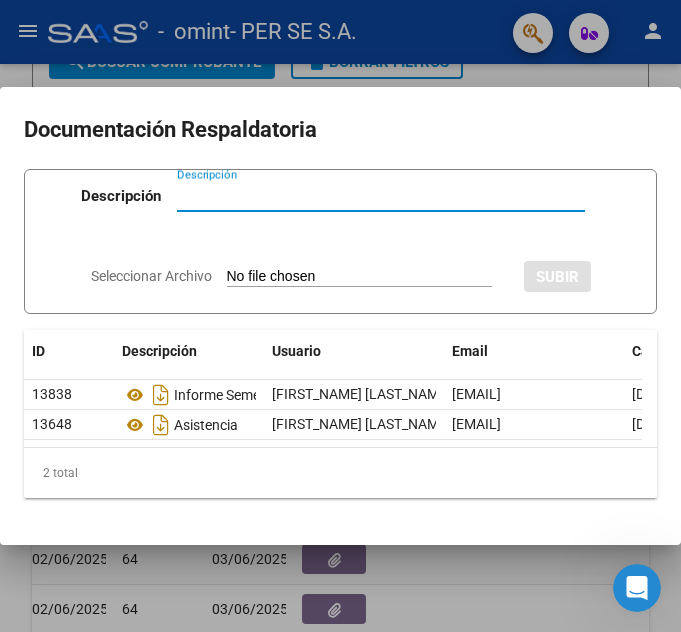 click at bounding box center [340, 316] 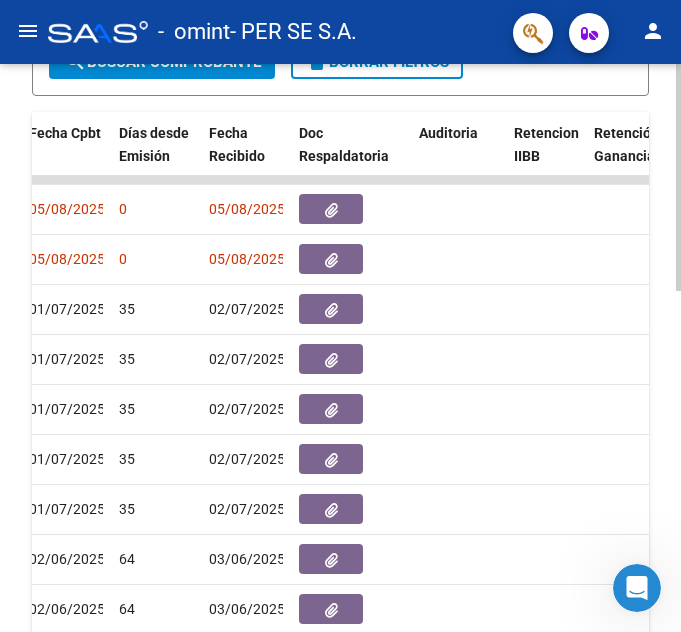 scroll, scrollTop: 0, scrollLeft: 1075, axis: horizontal 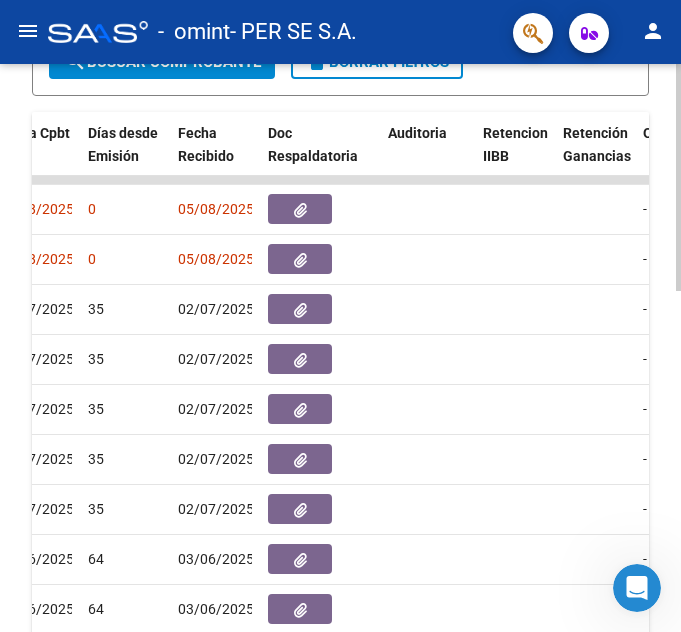 click 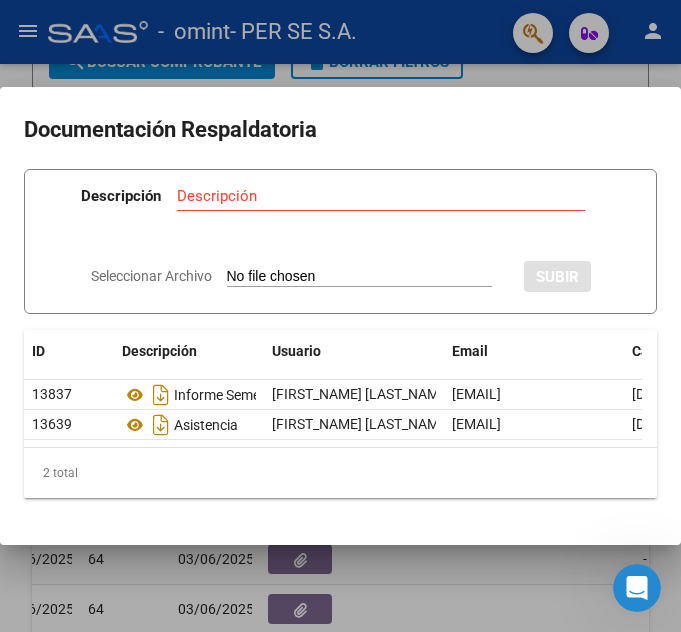 click at bounding box center (340, 316) 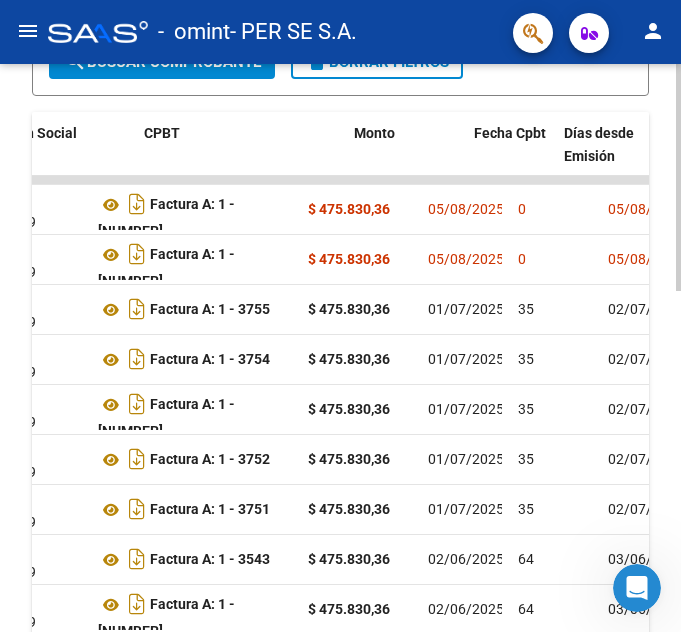 scroll, scrollTop: 0, scrollLeft: 597, axis: horizontal 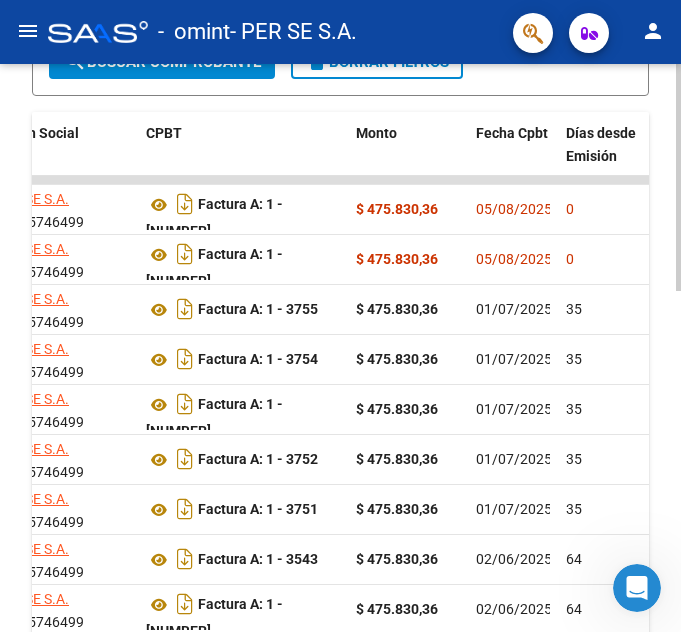 type 